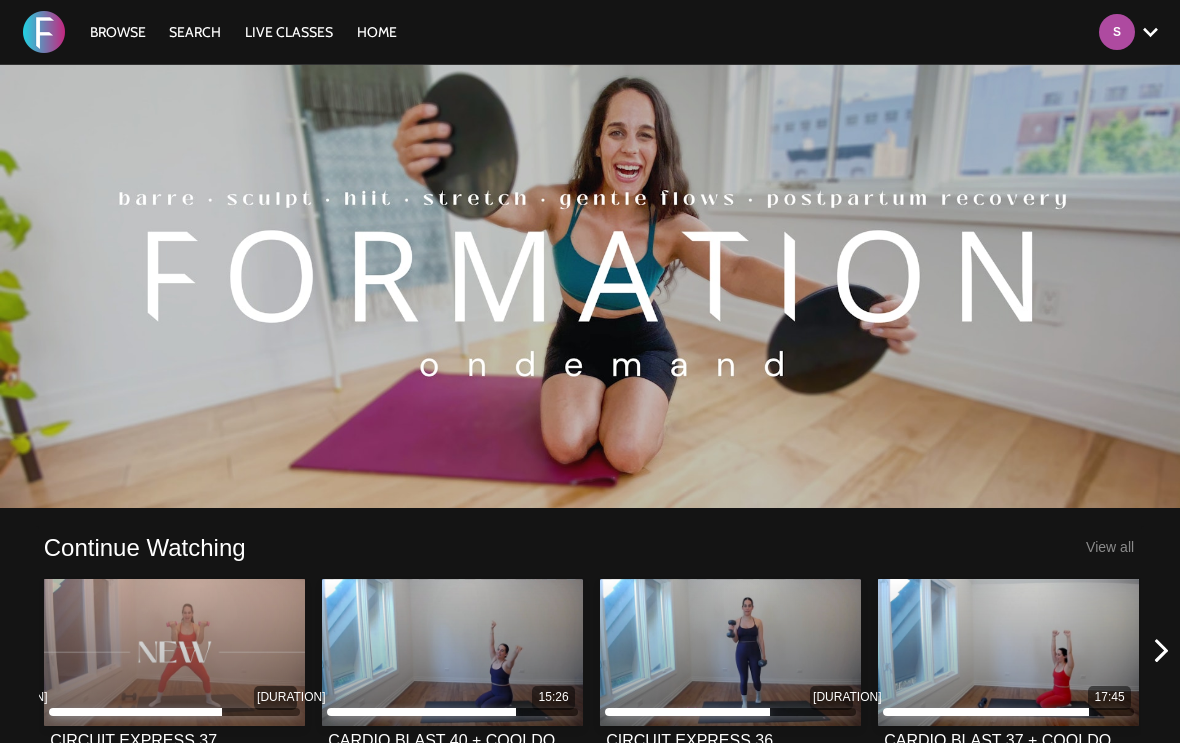 scroll, scrollTop: 0, scrollLeft: 0, axis: both 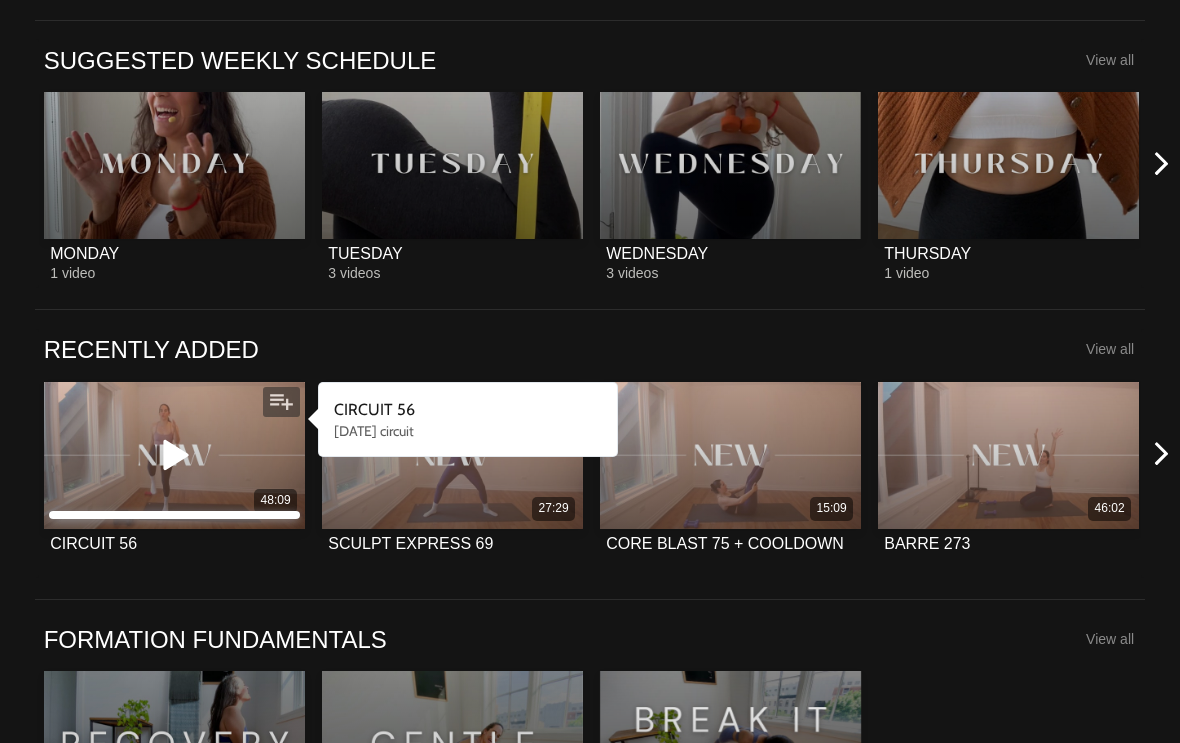click on "48:09" at bounding box center (174, 455) 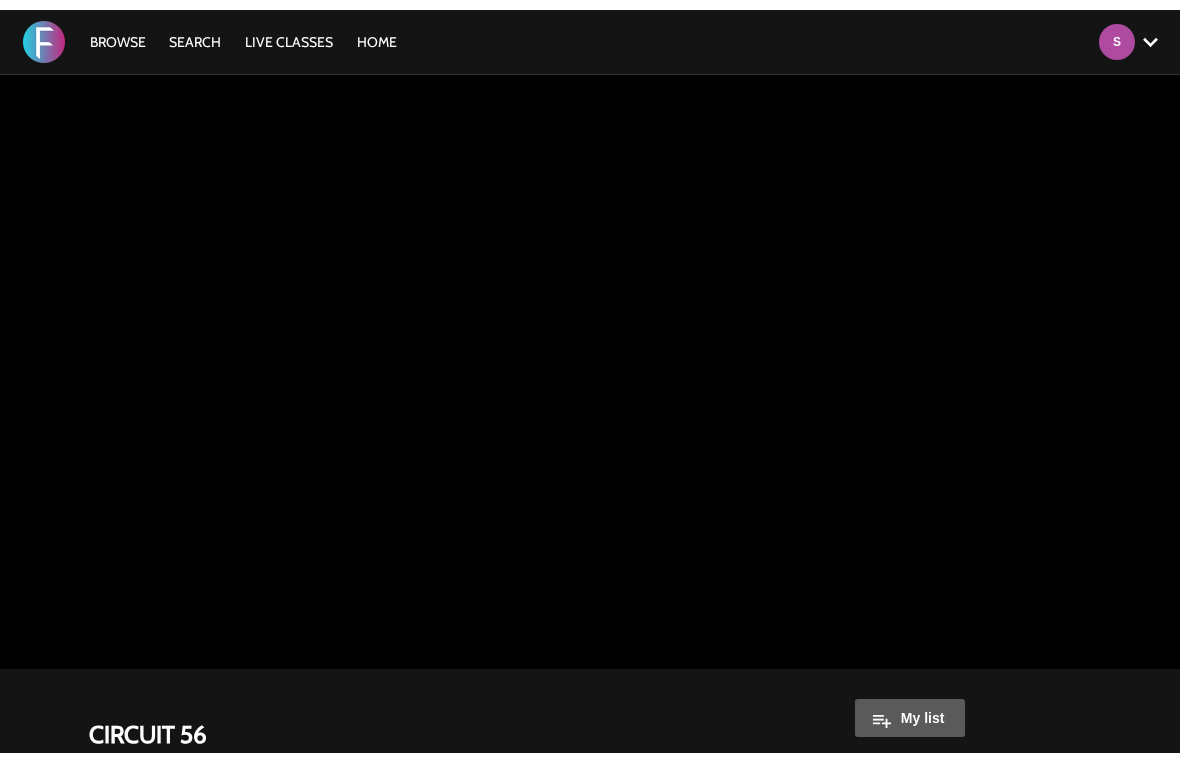 scroll, scrollTop: 0, scrollLeft: 0, axis: both 